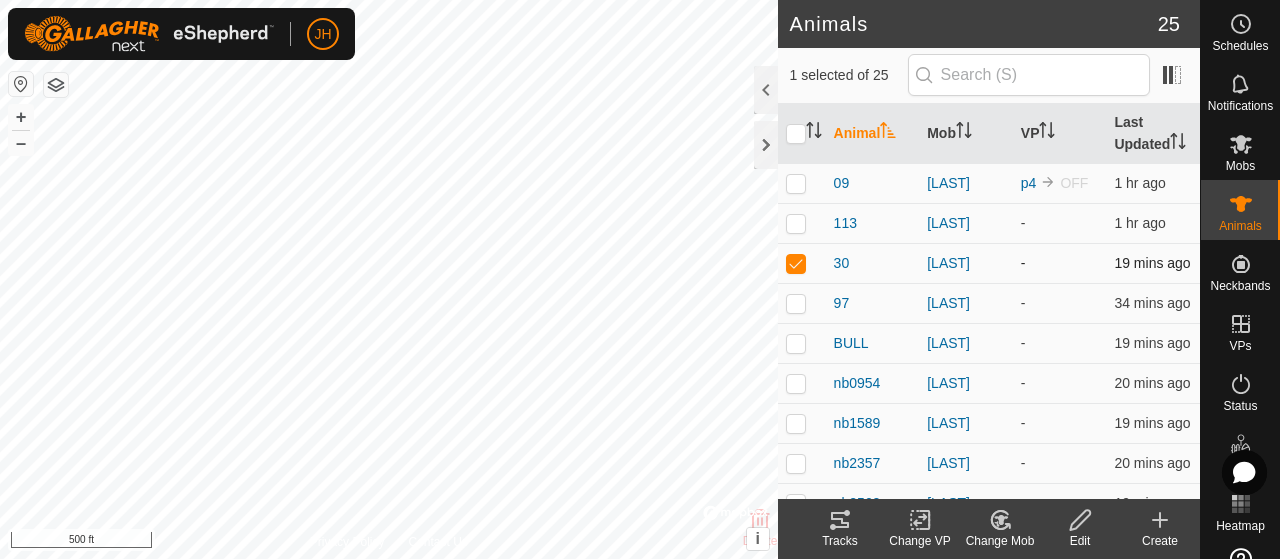 scroll, scrollTop: 0, scrollLeft: 0, axis: both 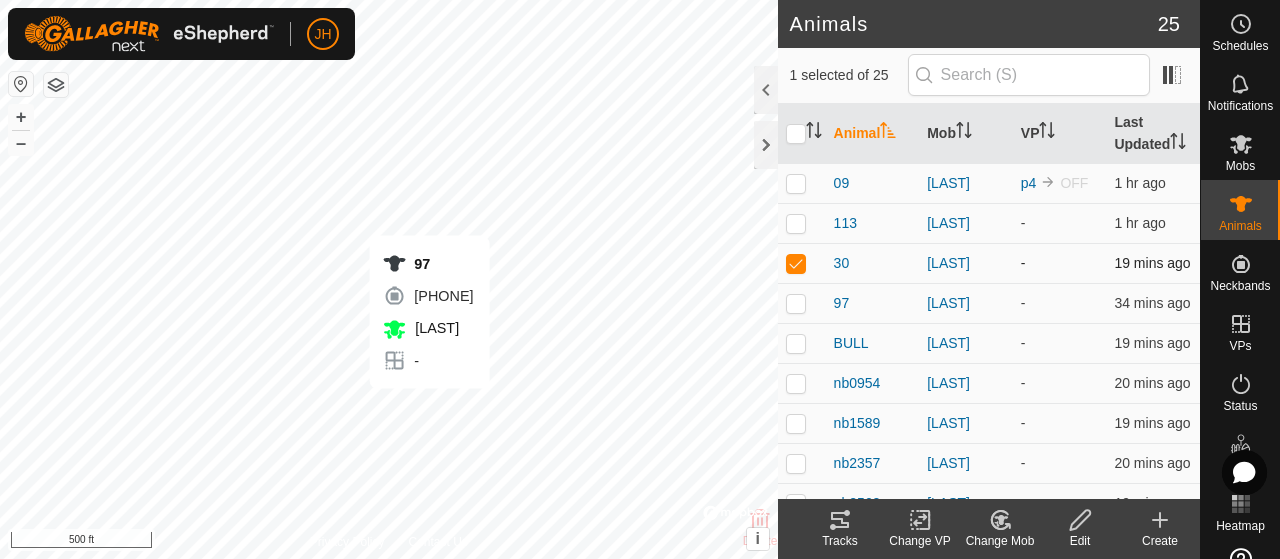 checkbox on "false" 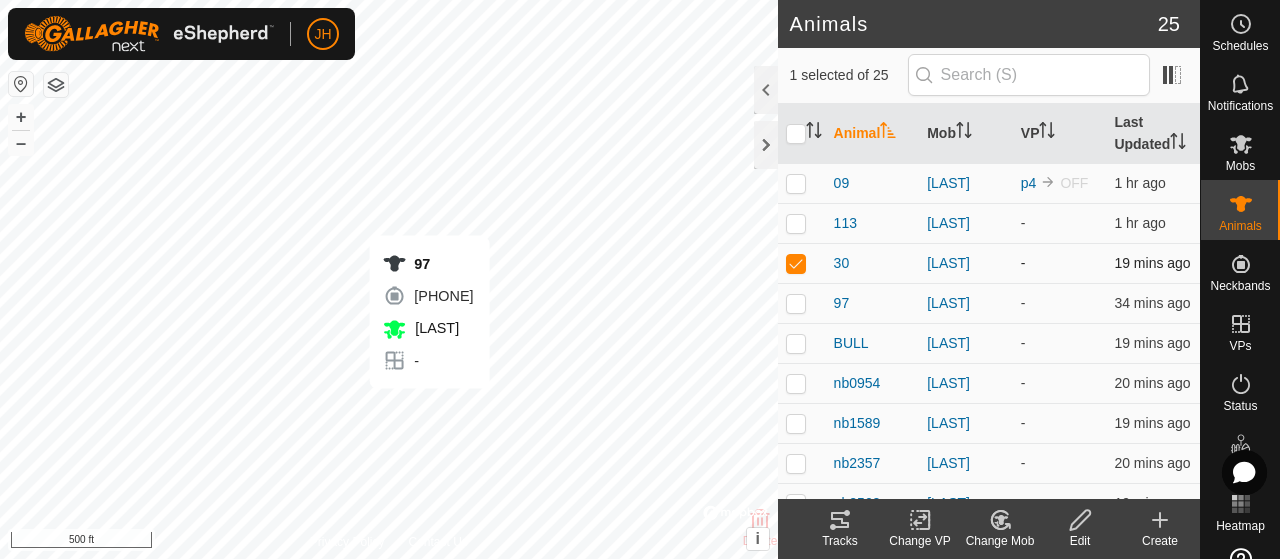 checkbox on "true" 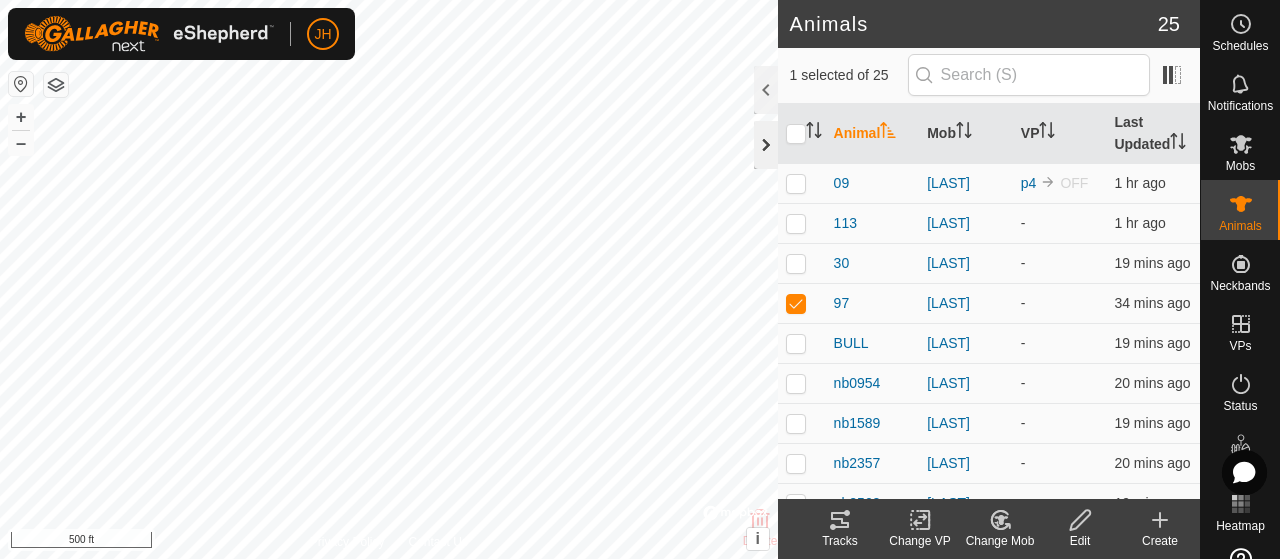 click 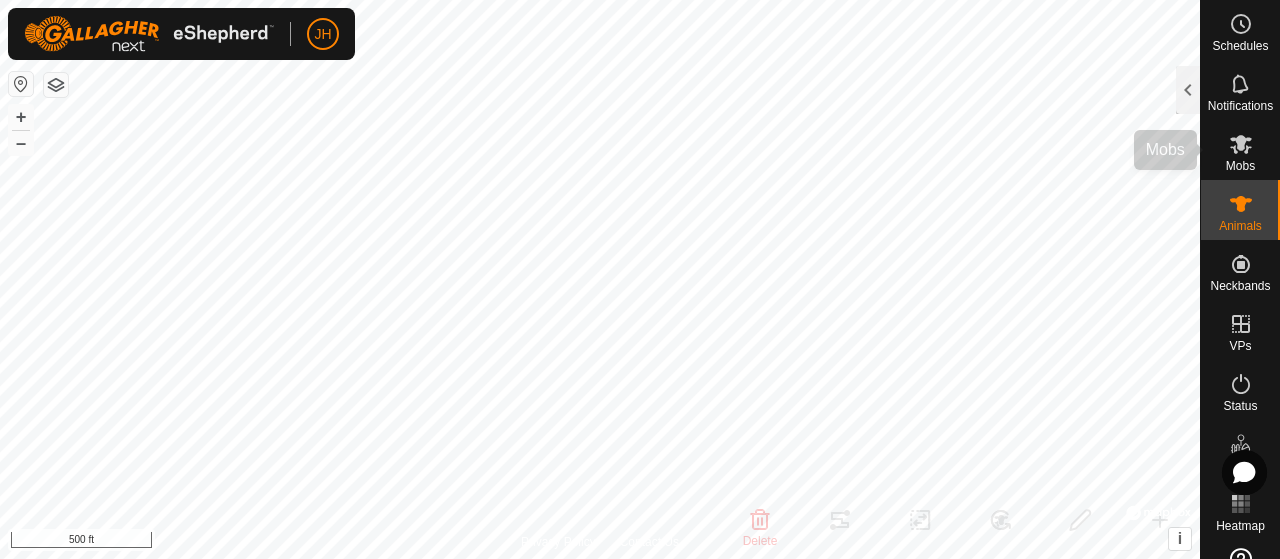 click at bounding box center (1241, 144) 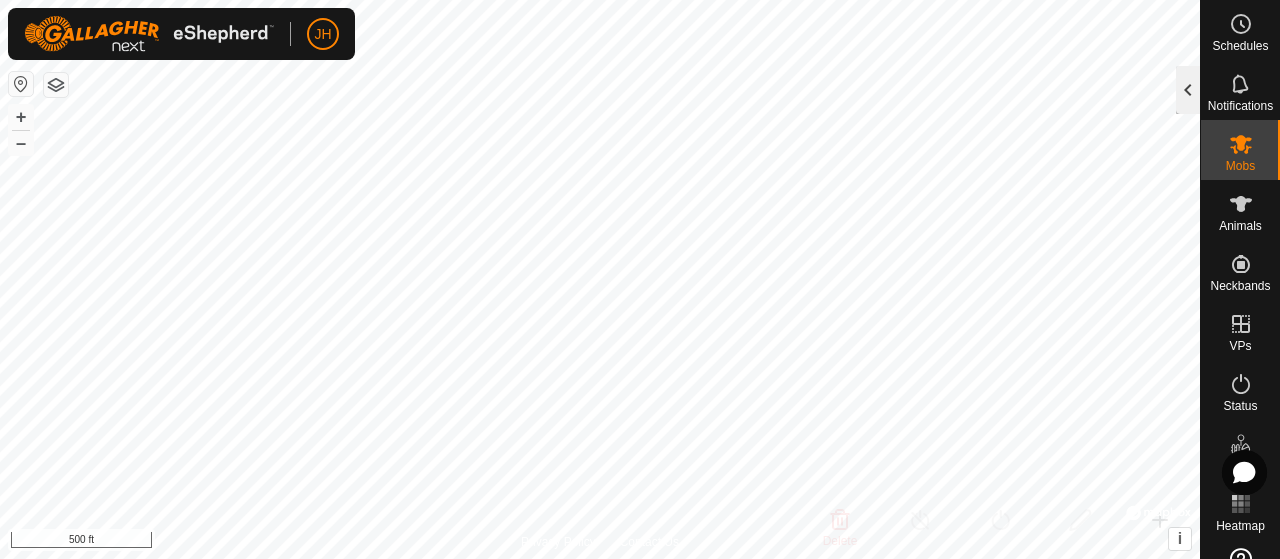 click 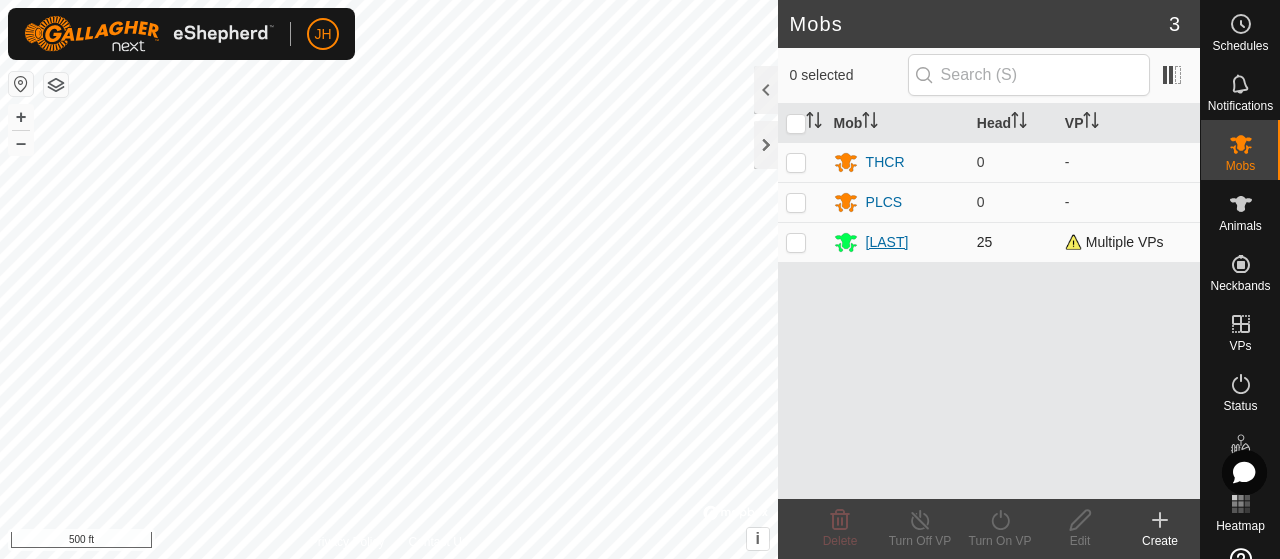 click on "[LAST]" at bounding box center (887, 242) 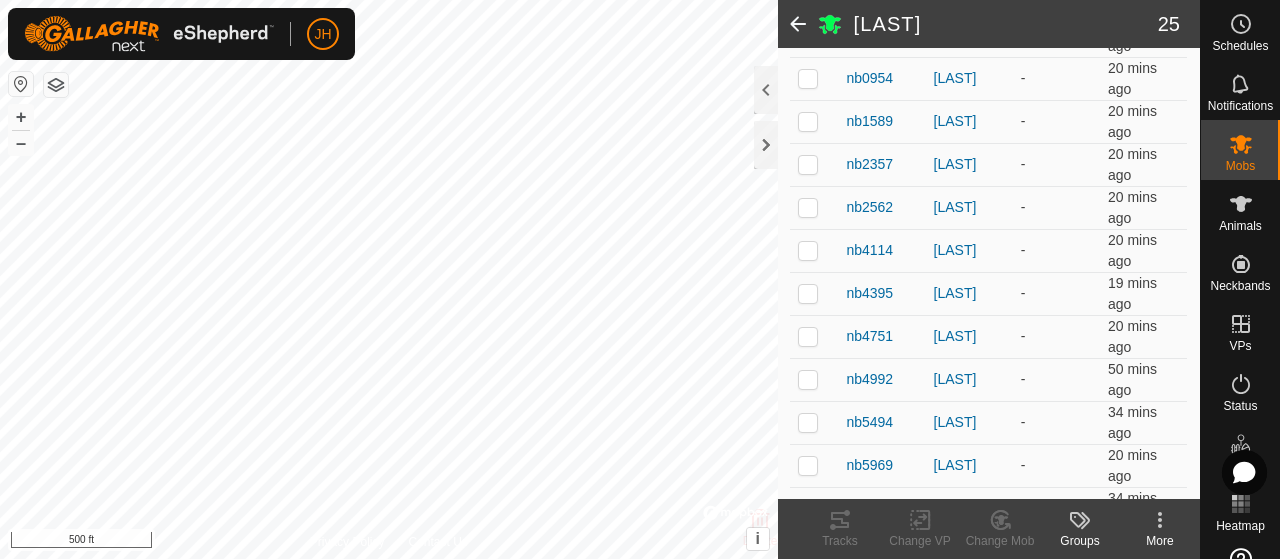 scroll, scrollTop: 500, scrollLeft: 0, axis: vertical 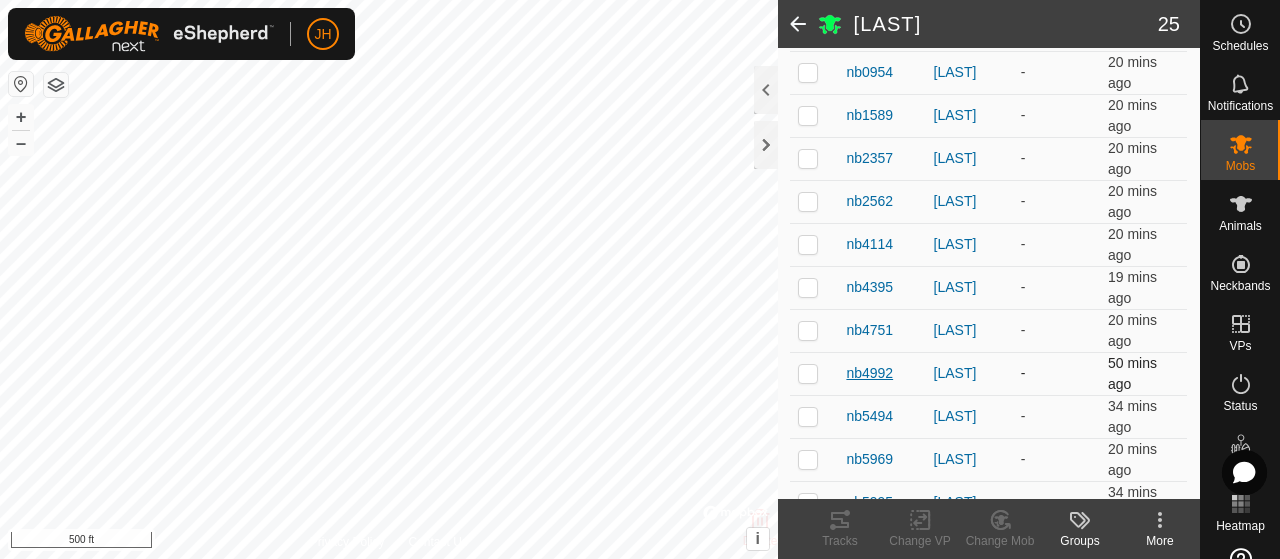 click on "nb4992" at bounding box center [869, 373] 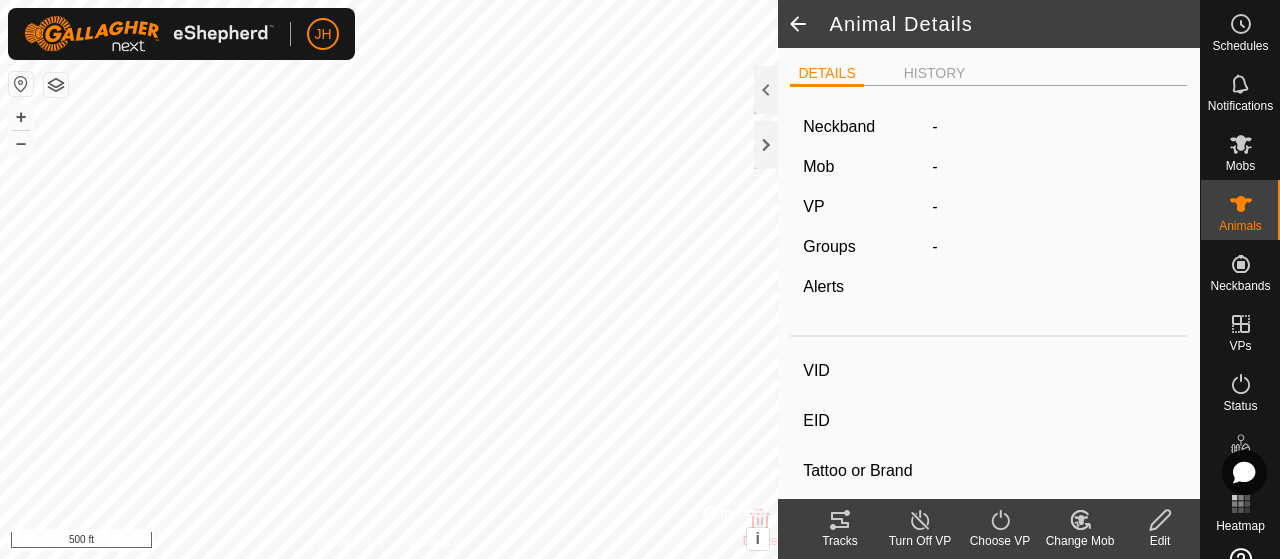 type on "nb4992" 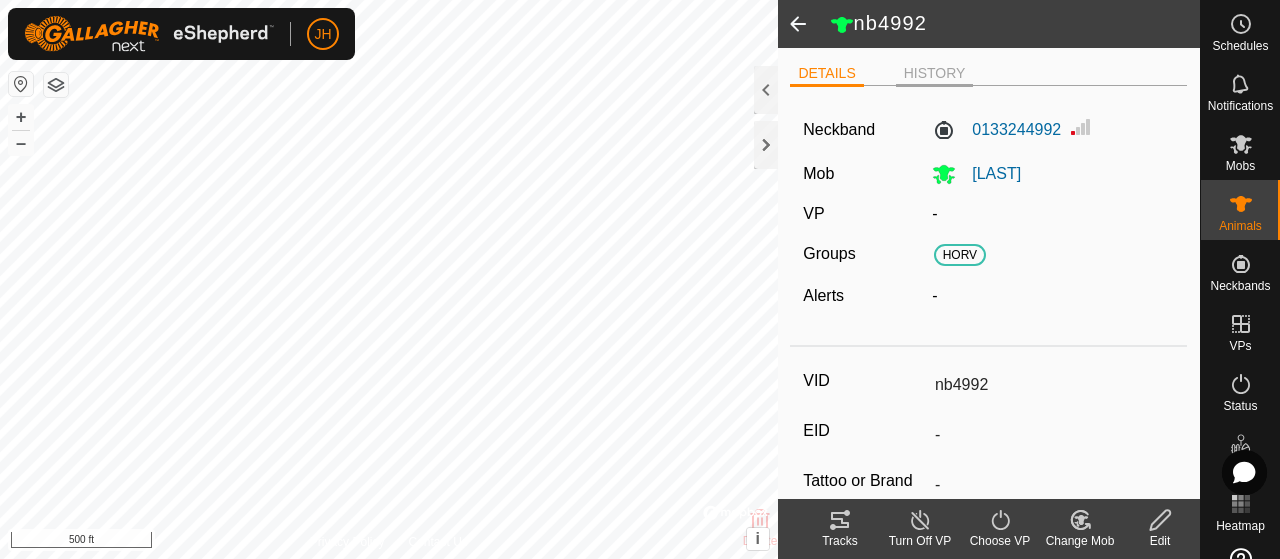 click on "HISTORY" 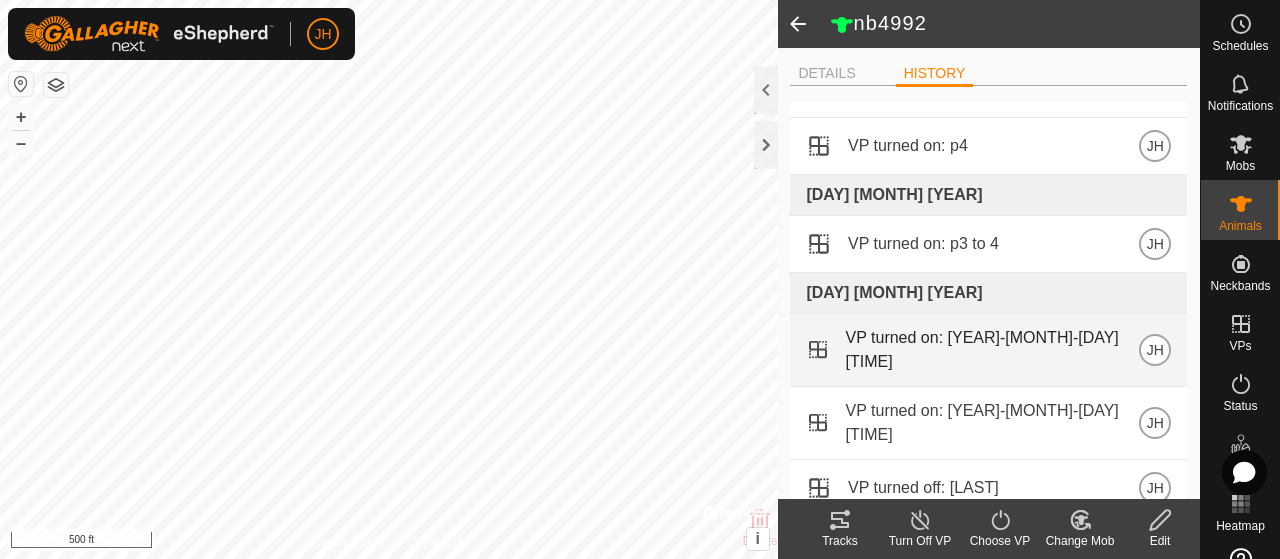 scroll, scrollTop: 0, scrollLeft: 0, axis: both 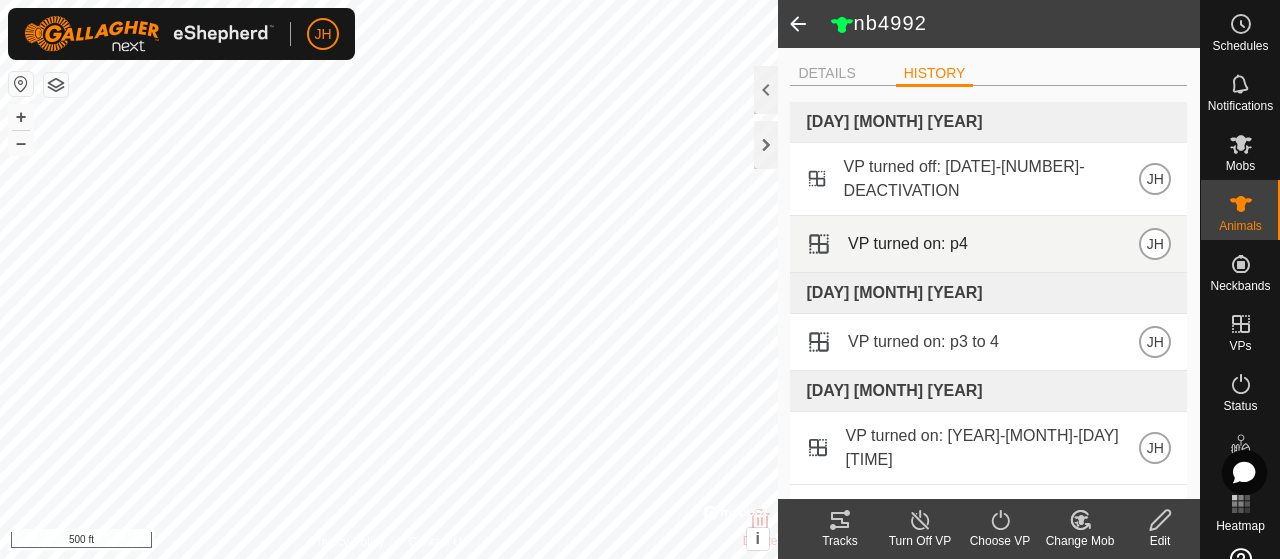click on "VP turned on: [LAST] [INITIALS]" at bounding box center (988, 244) 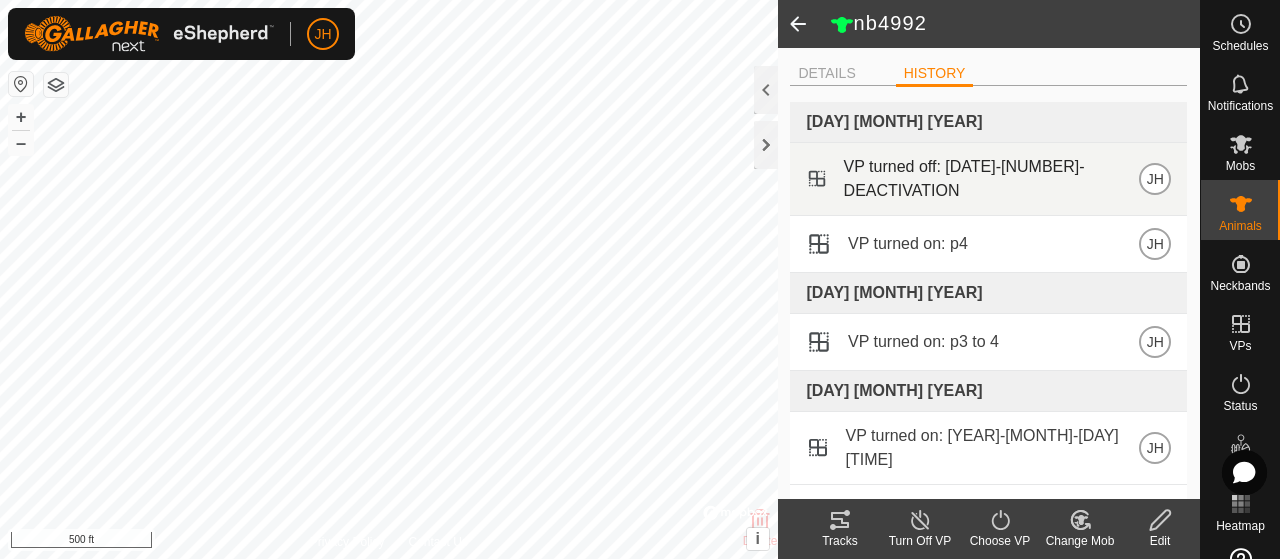 click on "VP turned off: [DATE]-[NUMBER]-DEACTIVATION" at bounding box center [992, 179] 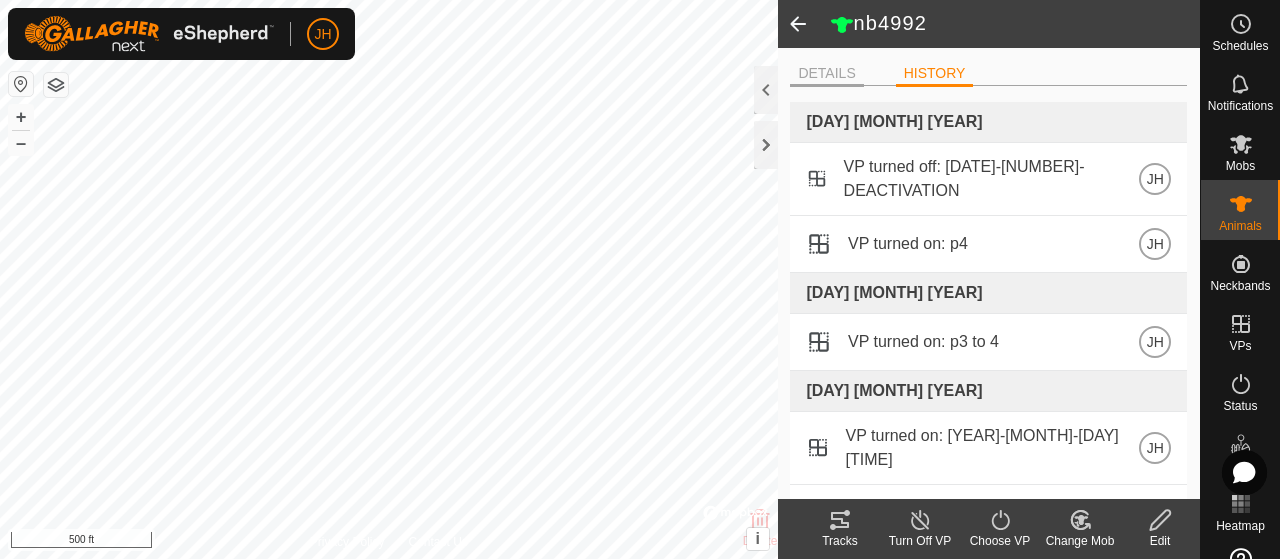 click on "DETAILS" 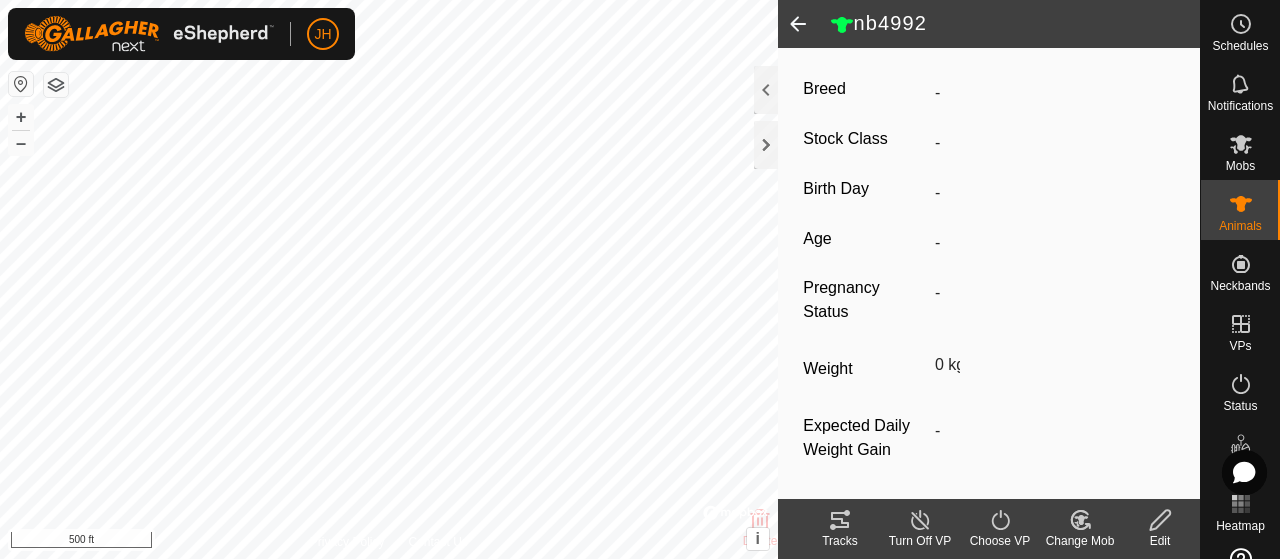 scroll, scrollTop: 0, scrollLeft: 0, axis: both 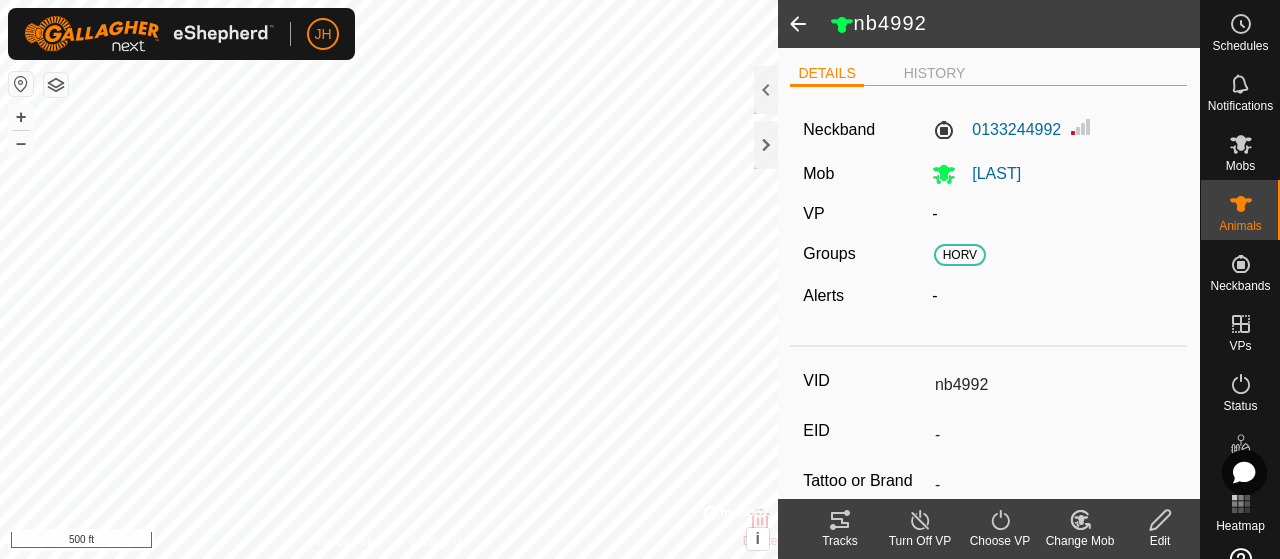 click 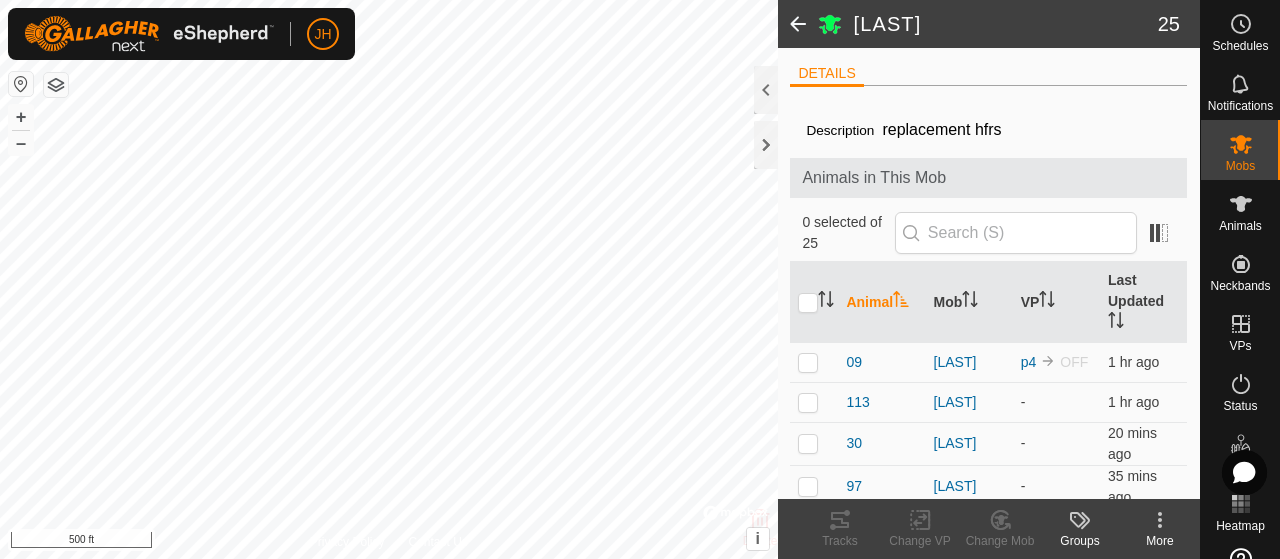 click 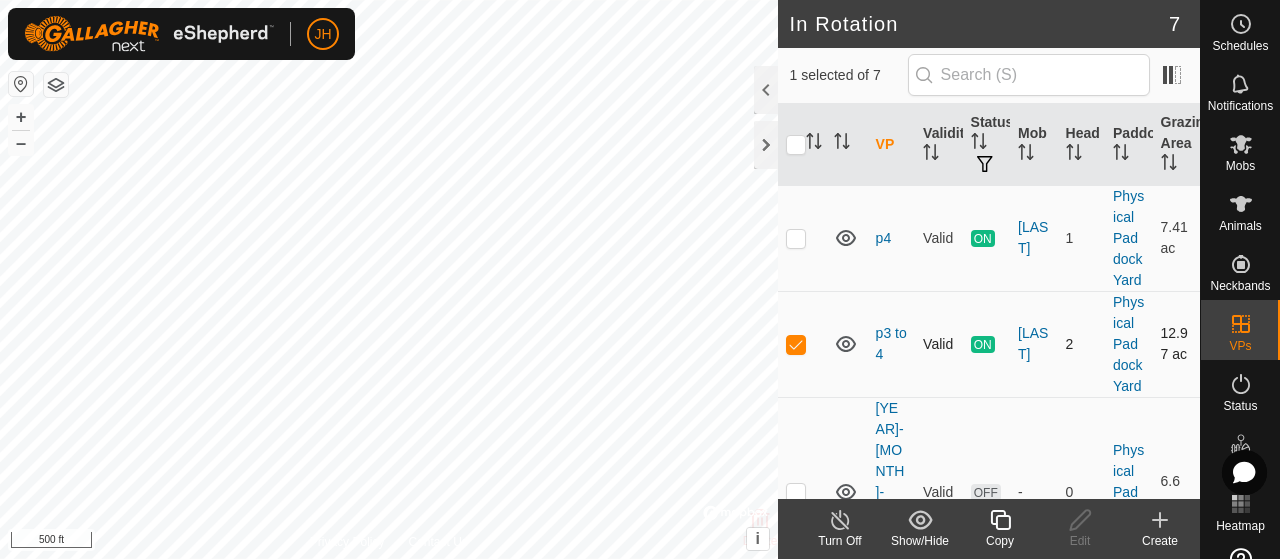 scroll, scrollTop: 400, scrollLeft: 0, axis: vertical 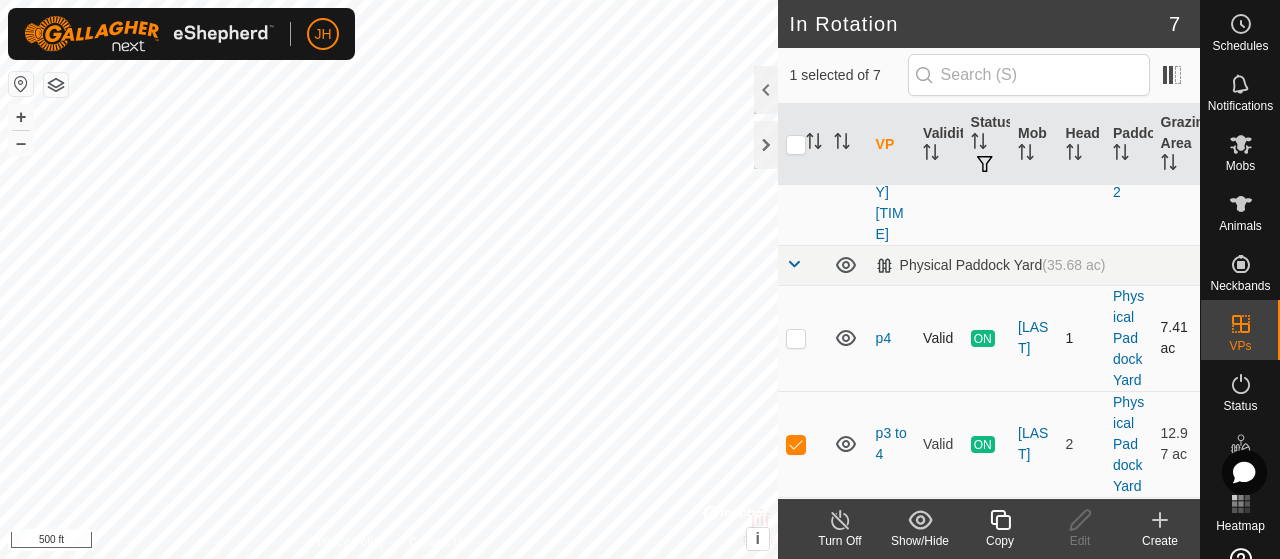 click at bounding box center [802, 338] 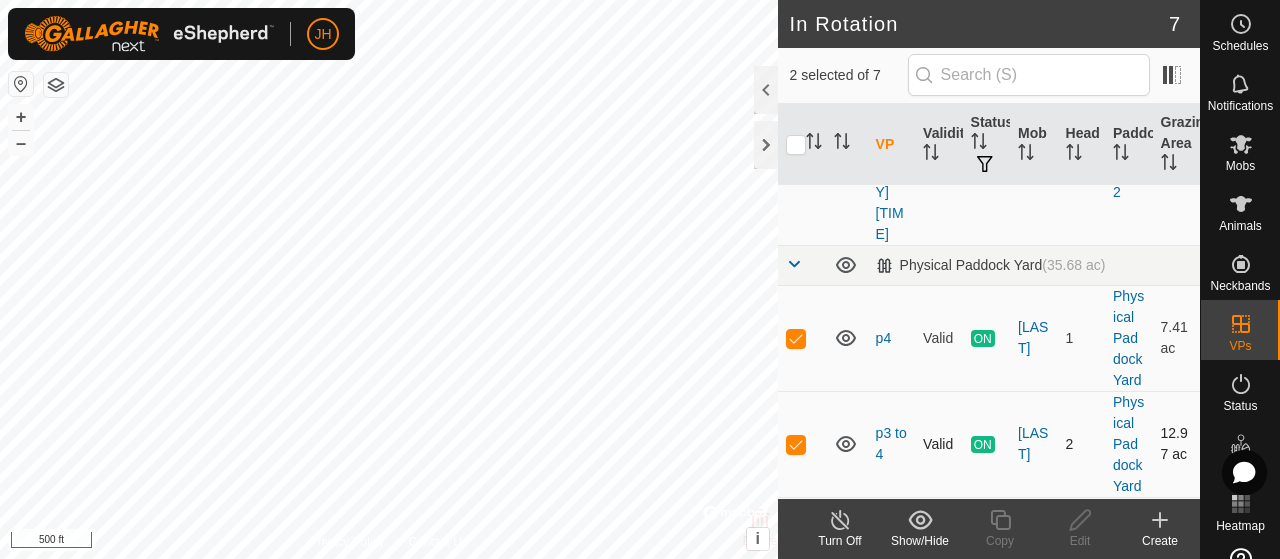 click at bounding box center (802, 444) 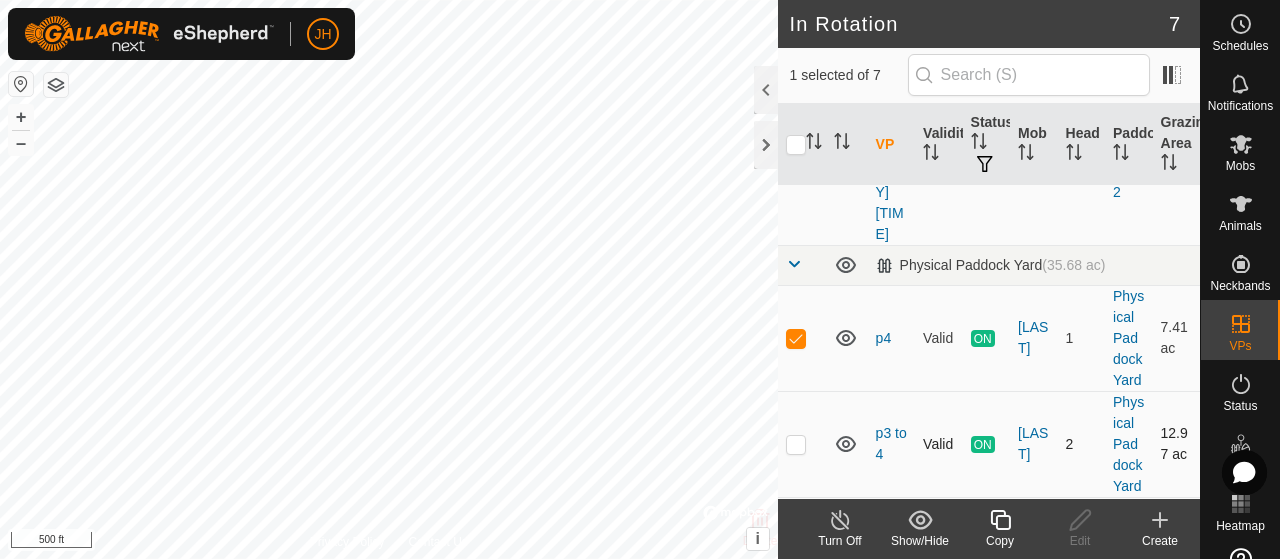 click at bounding box center [796, 444] 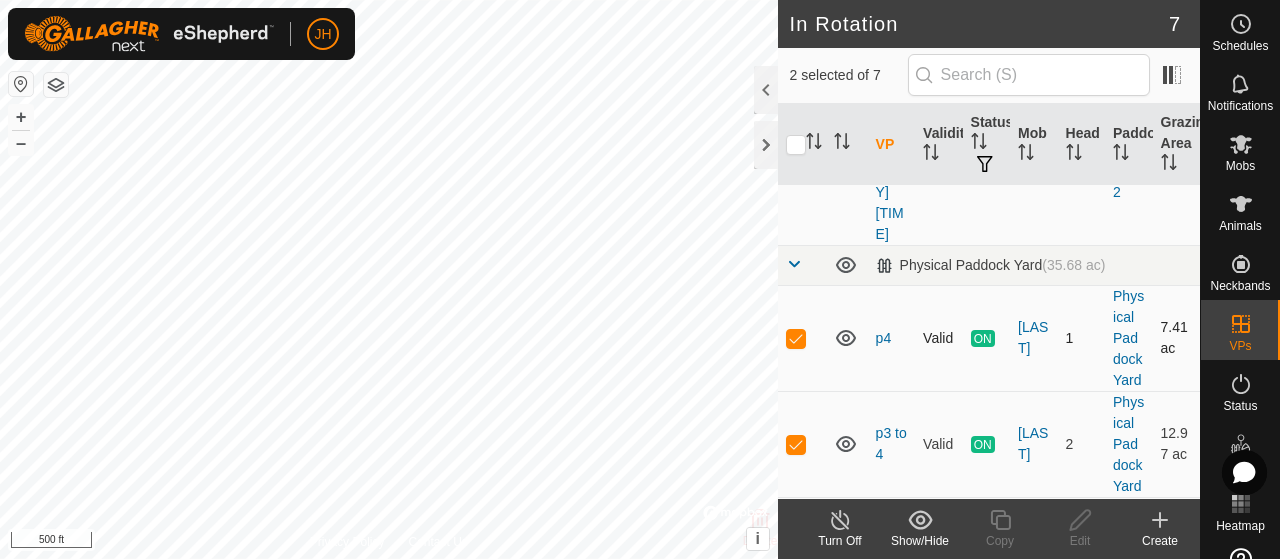 click at bounding box center (796, 338) 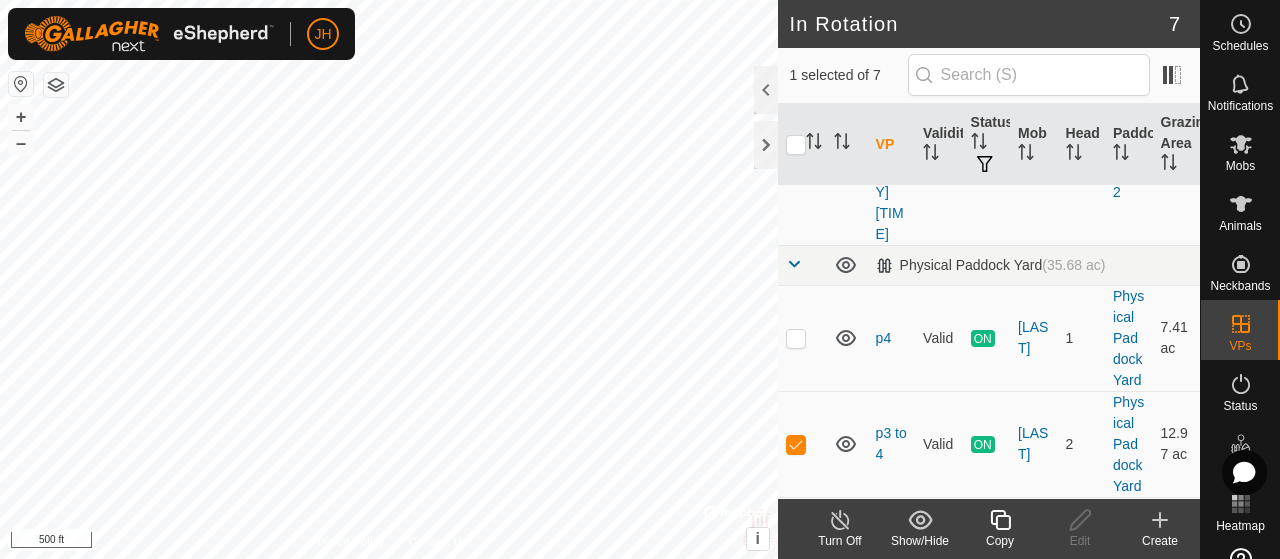 click 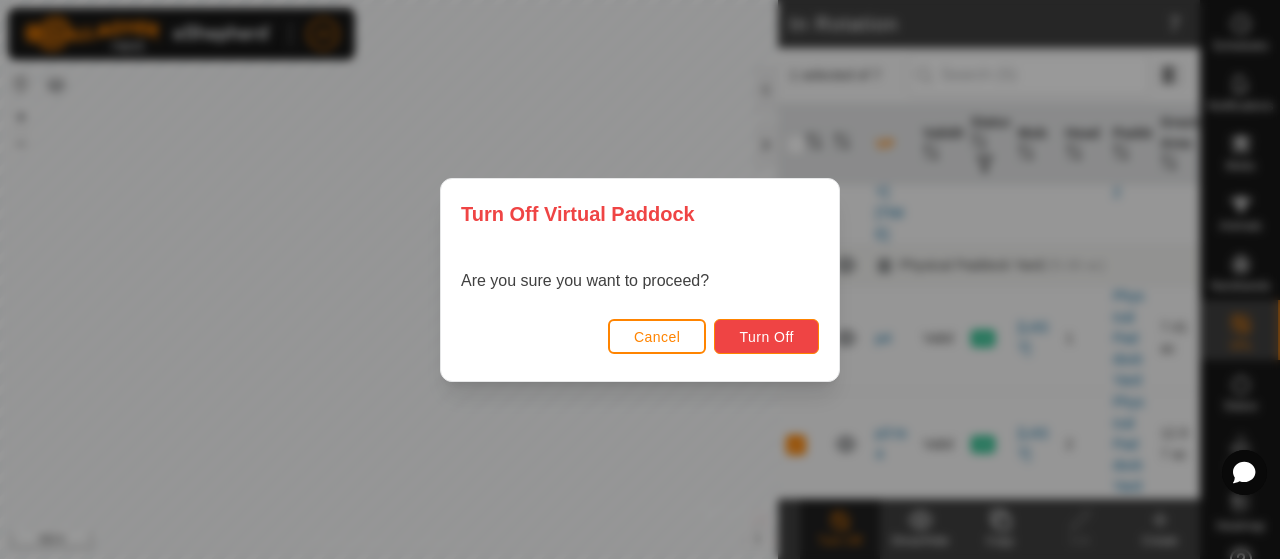 click on "Turn Off" at bounding box center [766, 337] 